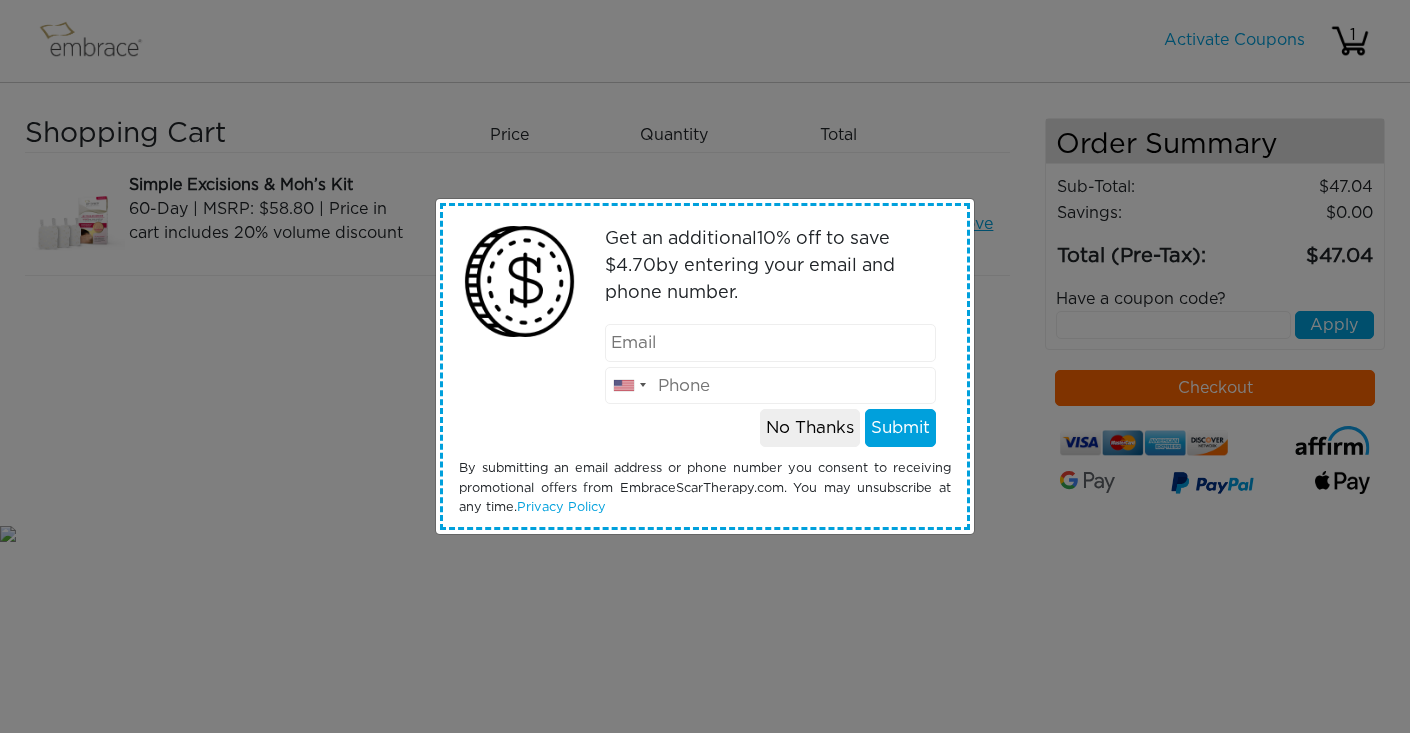 scroll, scrollTop: 0, scrollLeft: 0, axis: both 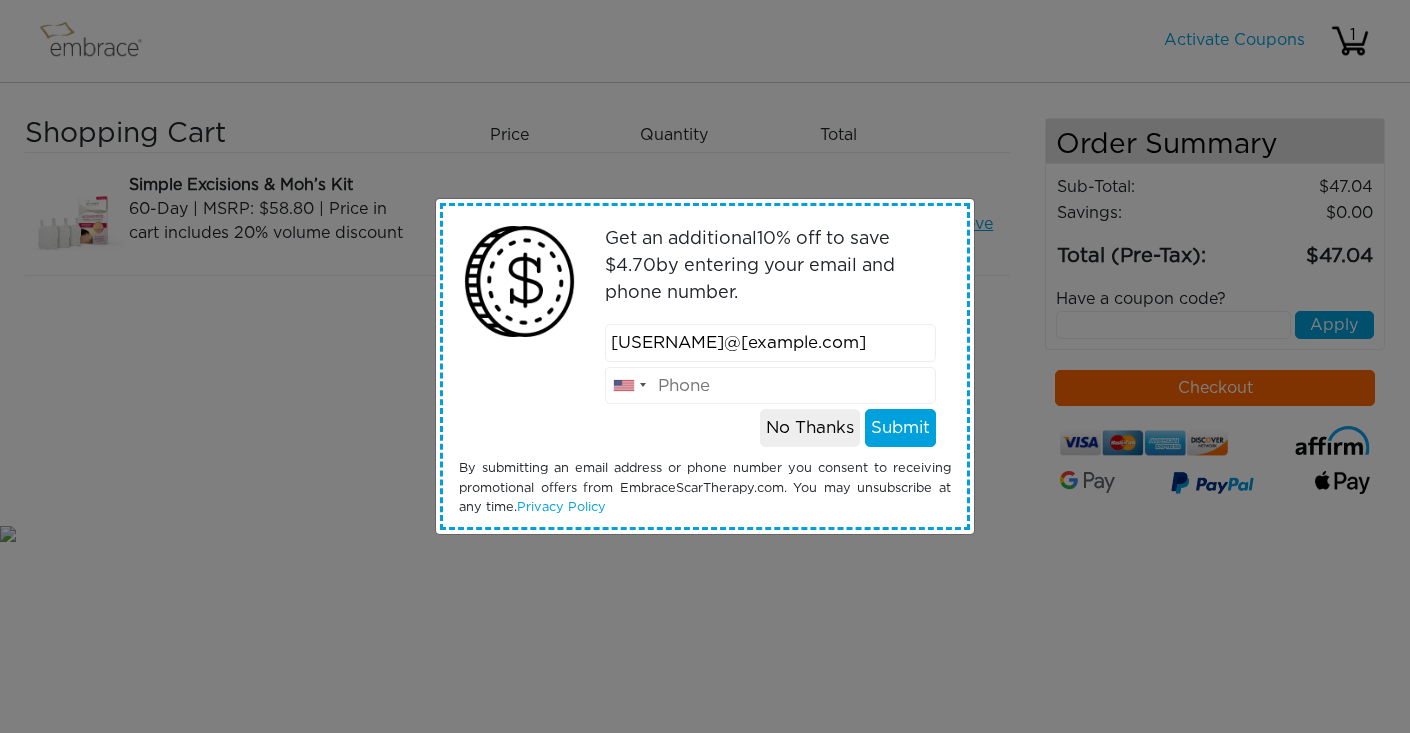 type on "9252867883" 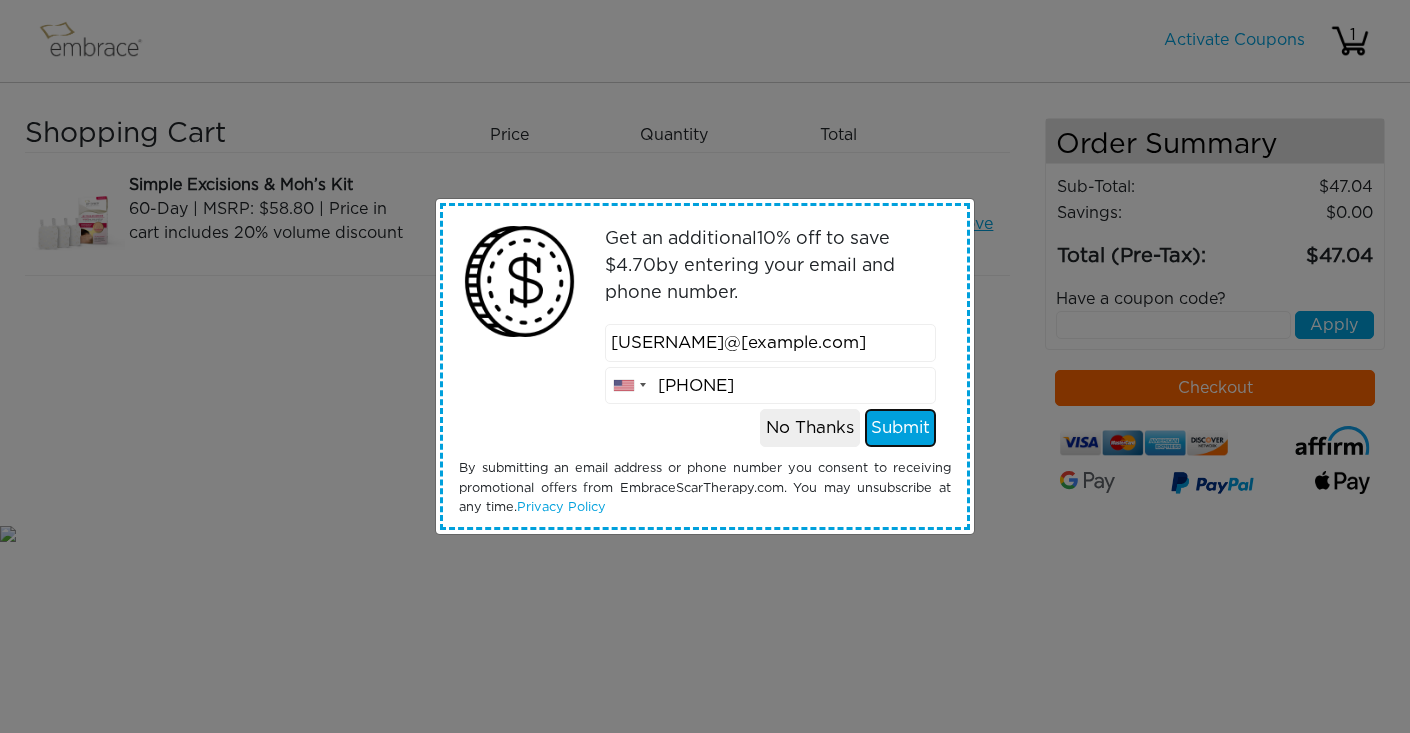 click on "Submit" at bounding box center (900, 428) 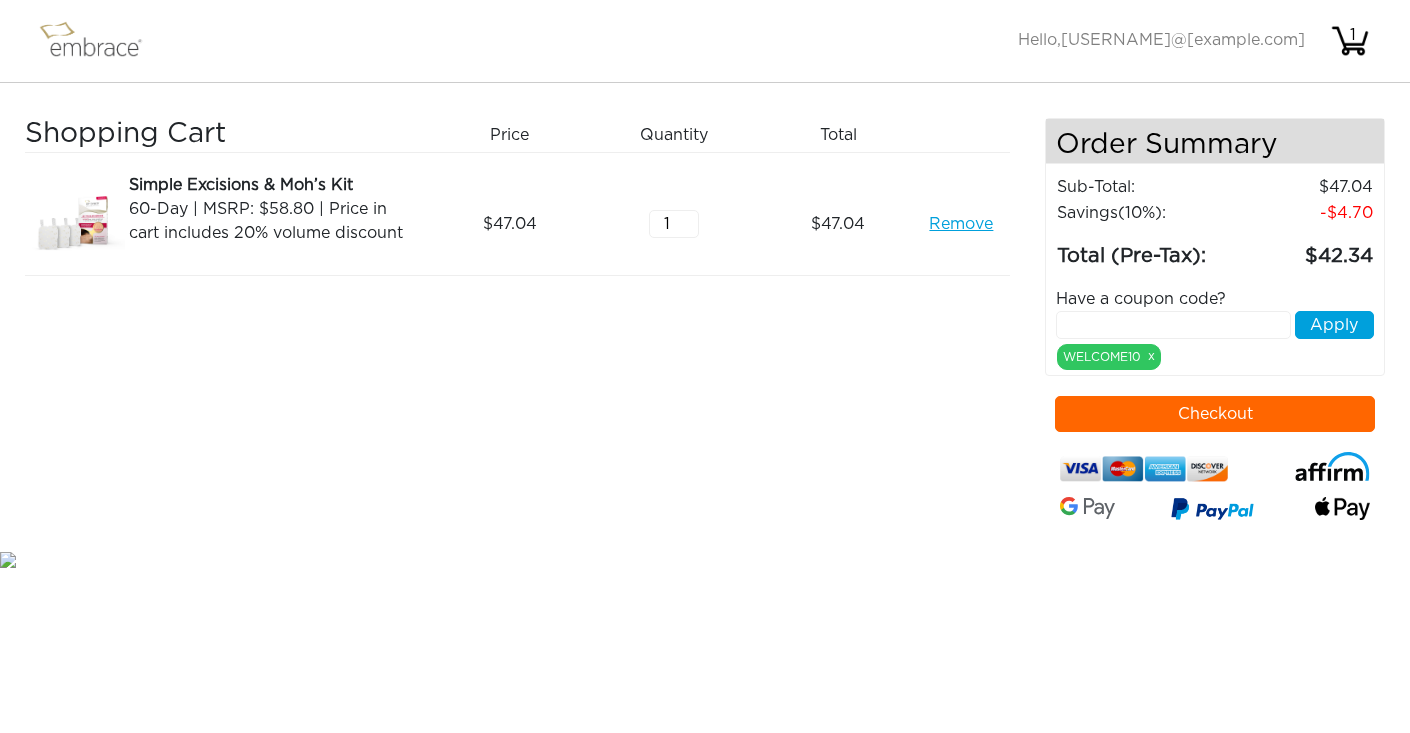 click on "Checkout" at bounding box center (1215, 414) 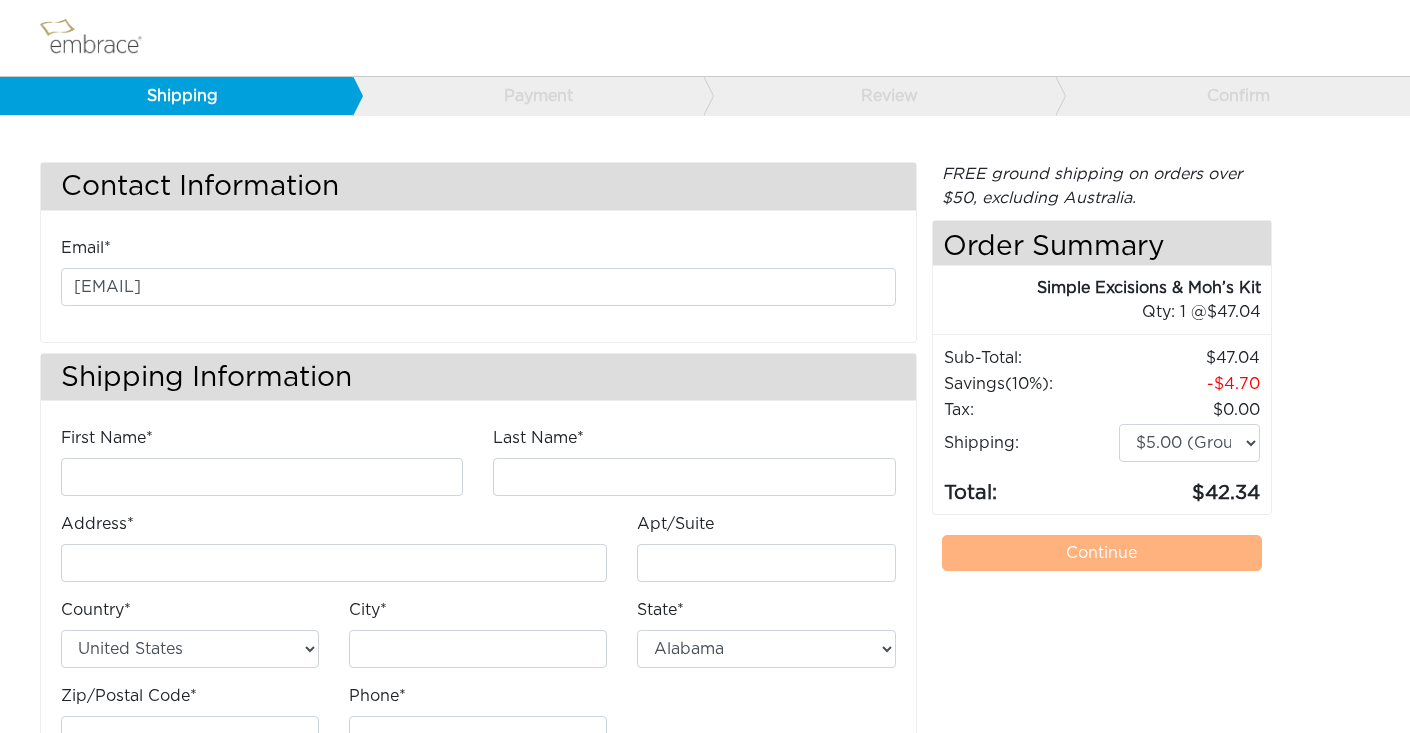 scroll, scrollTop: 0, scrollLeft: 0, axis: both 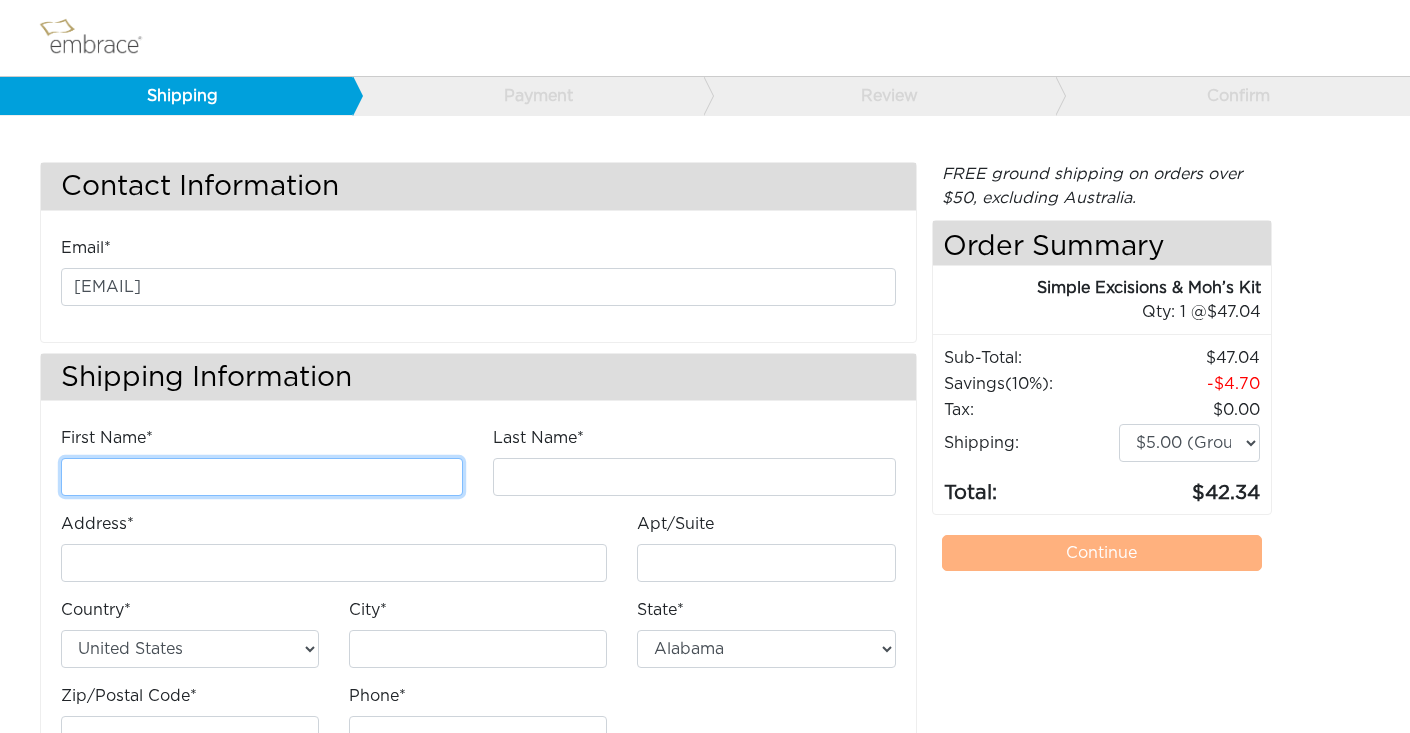 click on "First Name*" at bounding box center (262, 477) 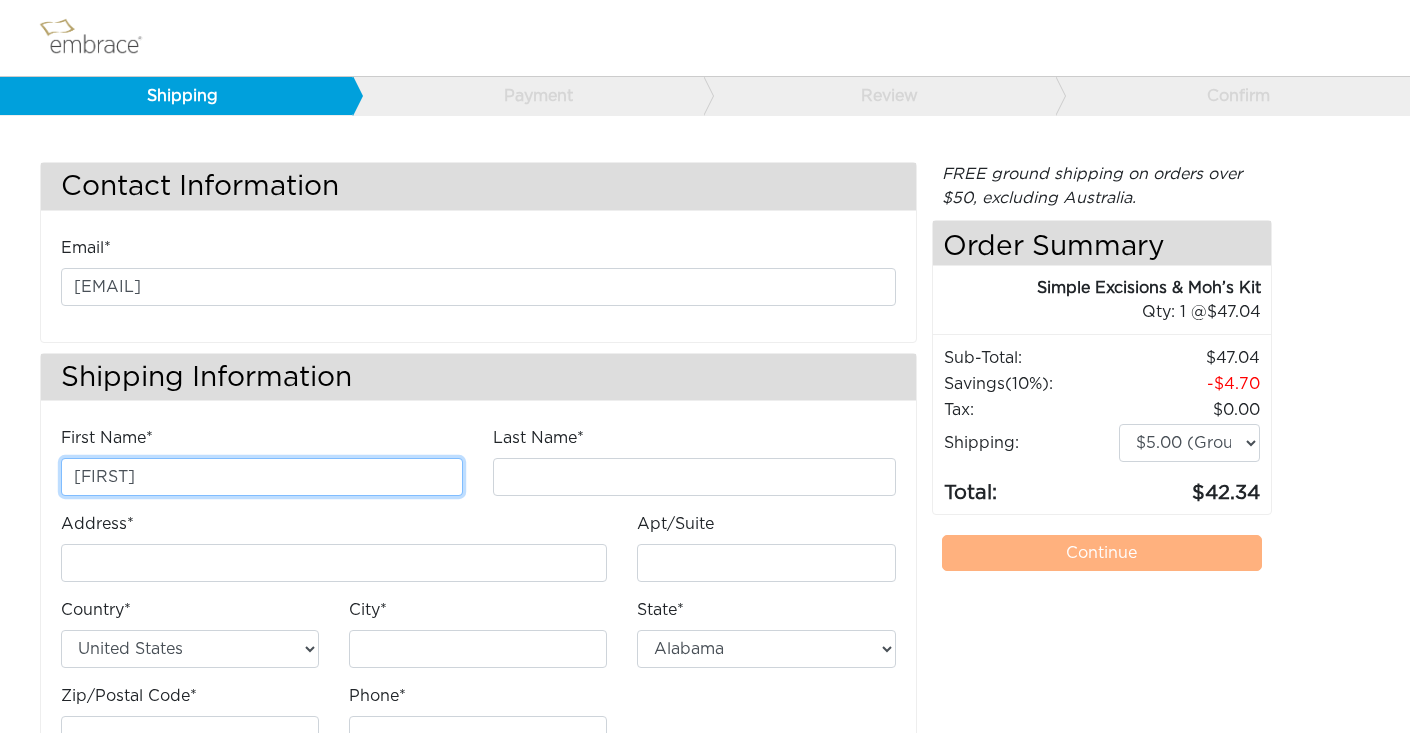 type on "Gould" 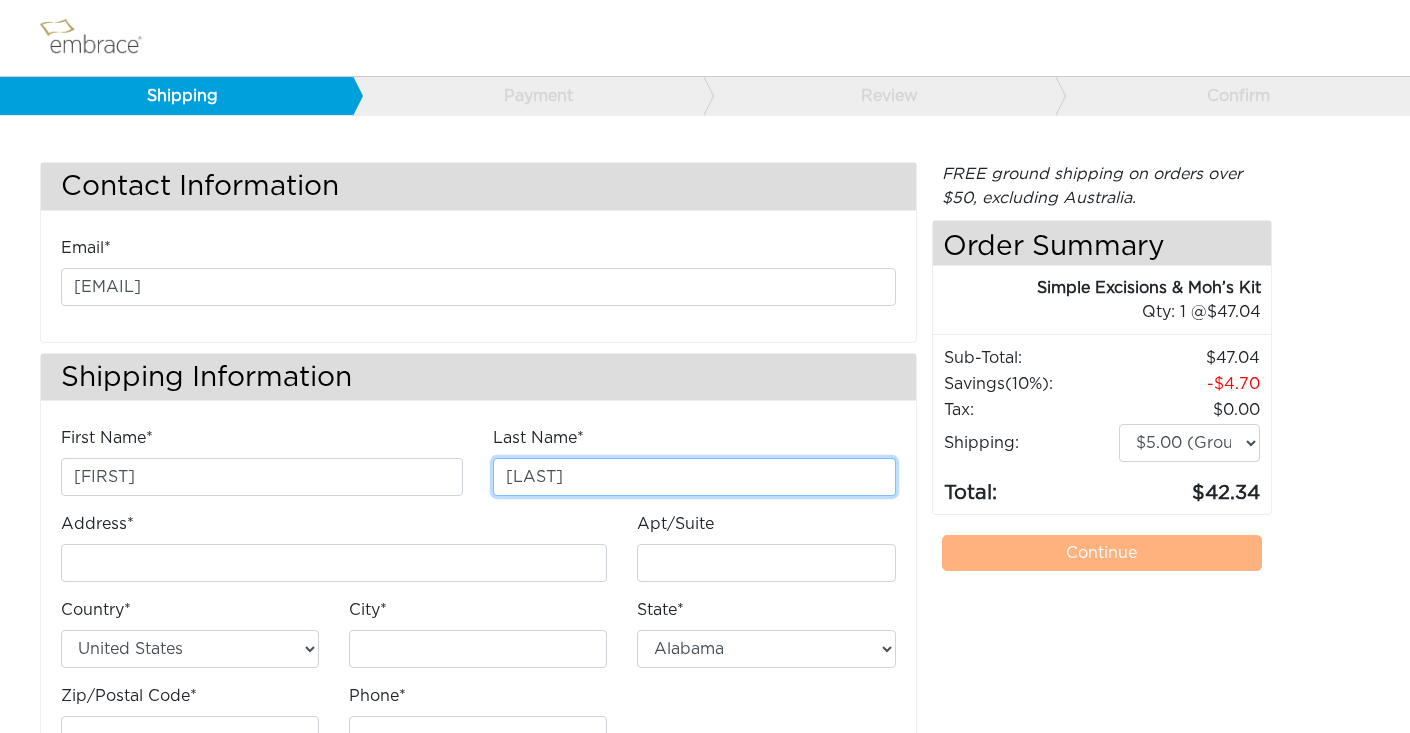 type on "170 Overhill Rd." 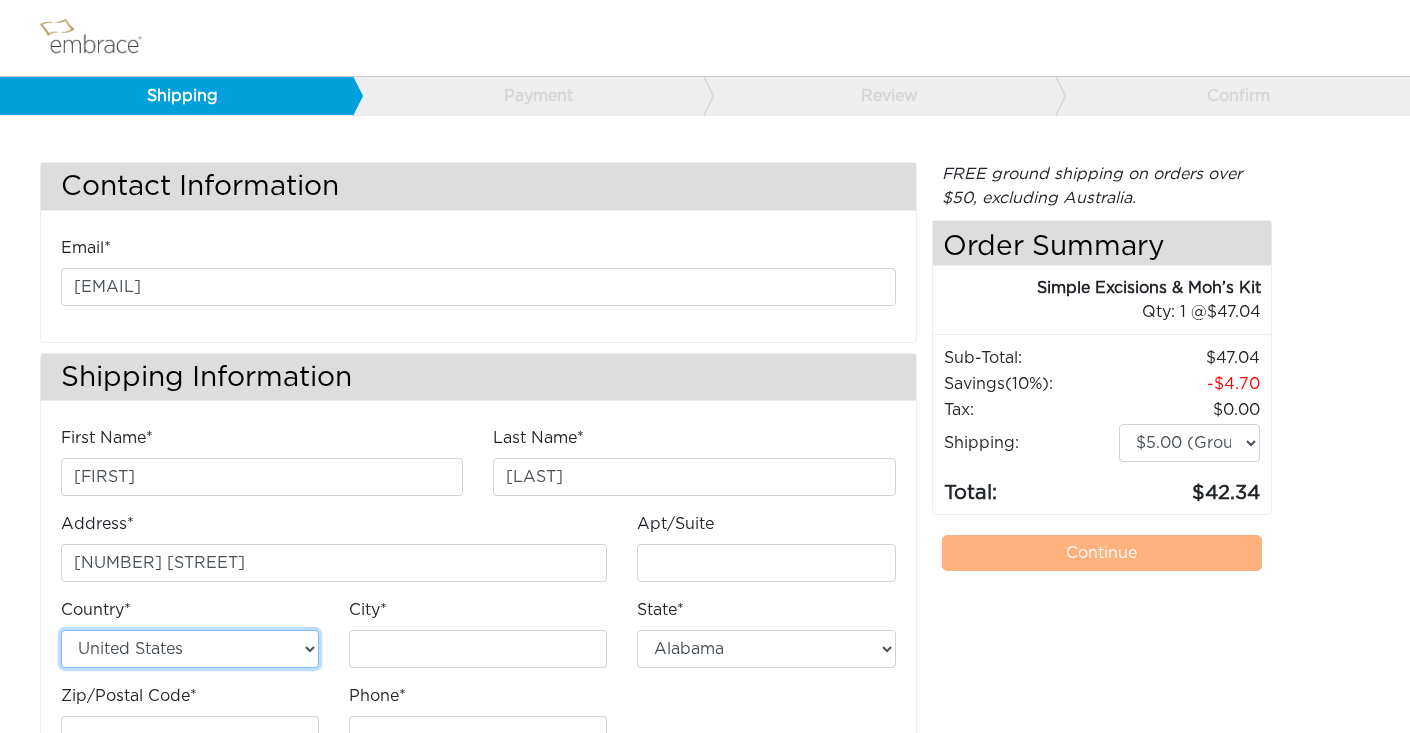 type on "Orinda" 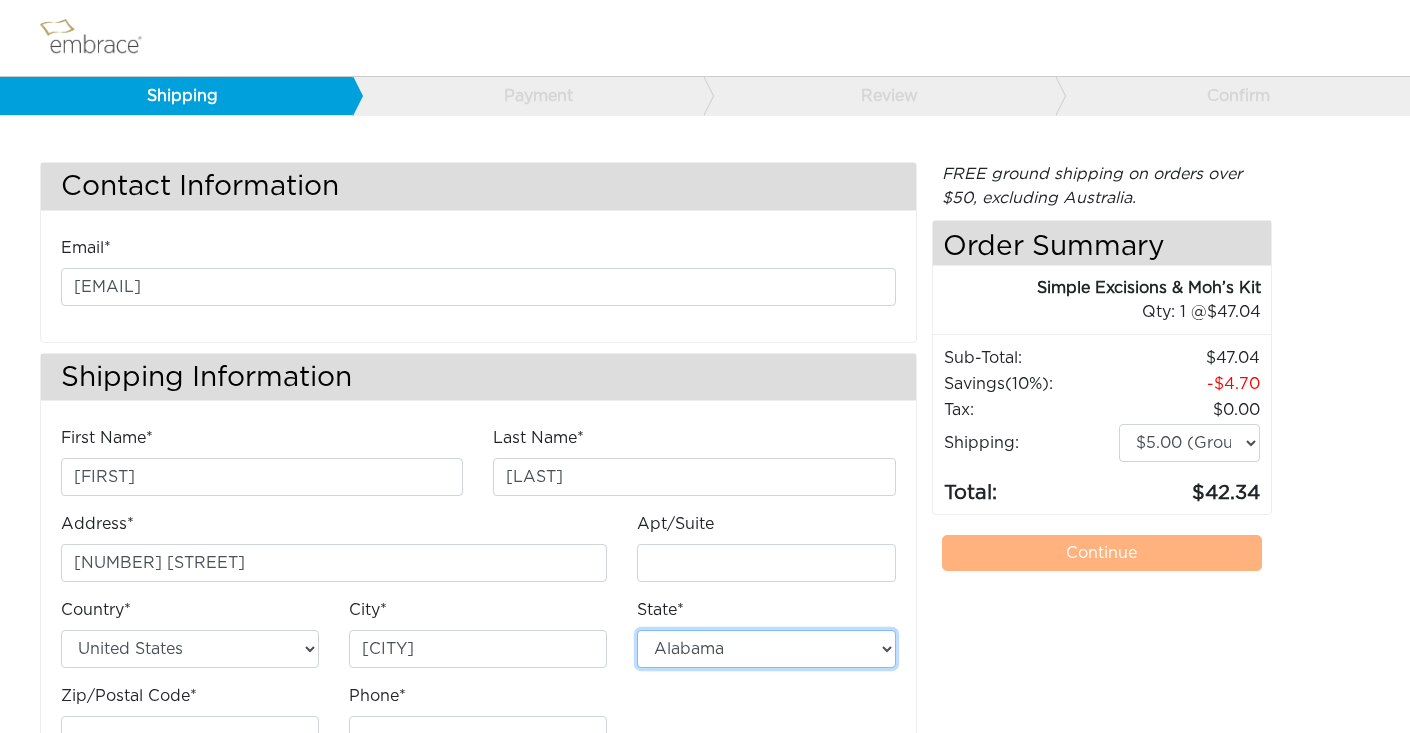 select on "CA" 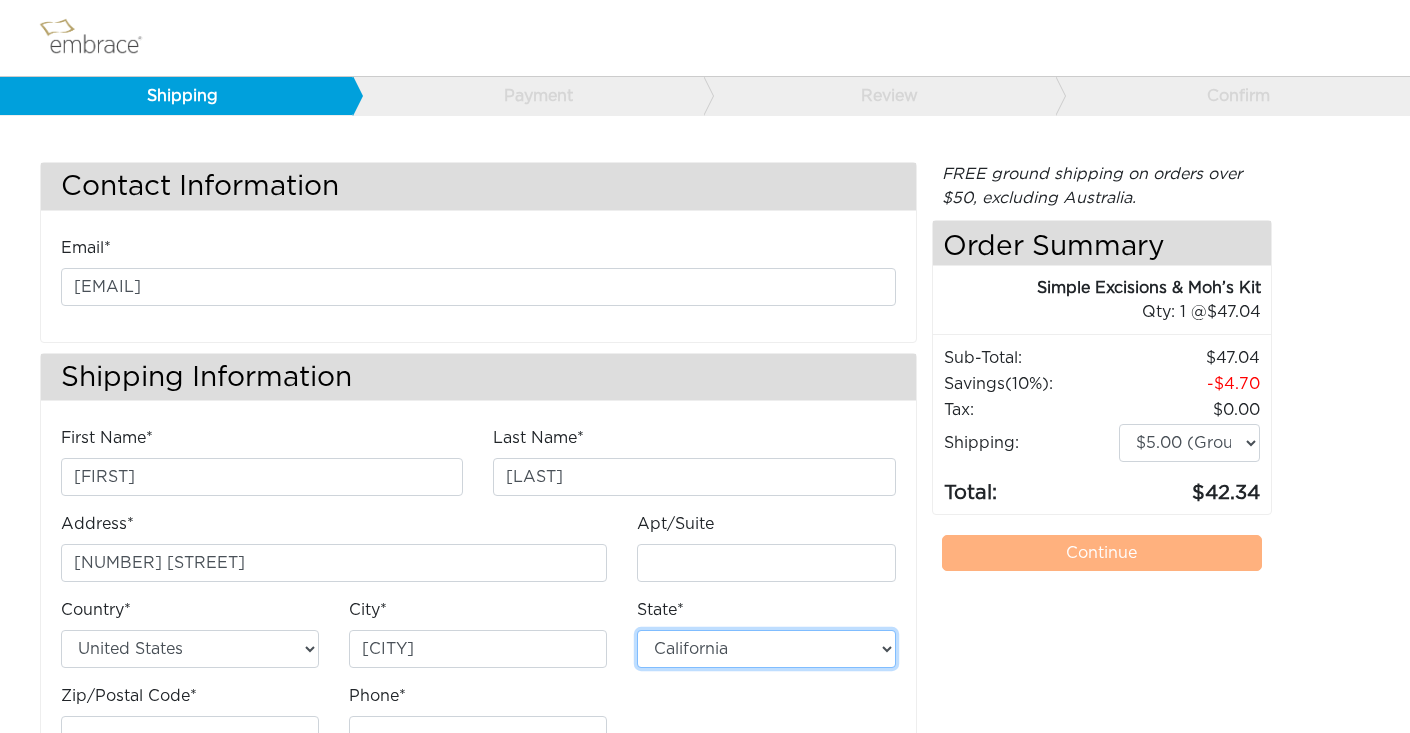 type on "94563" 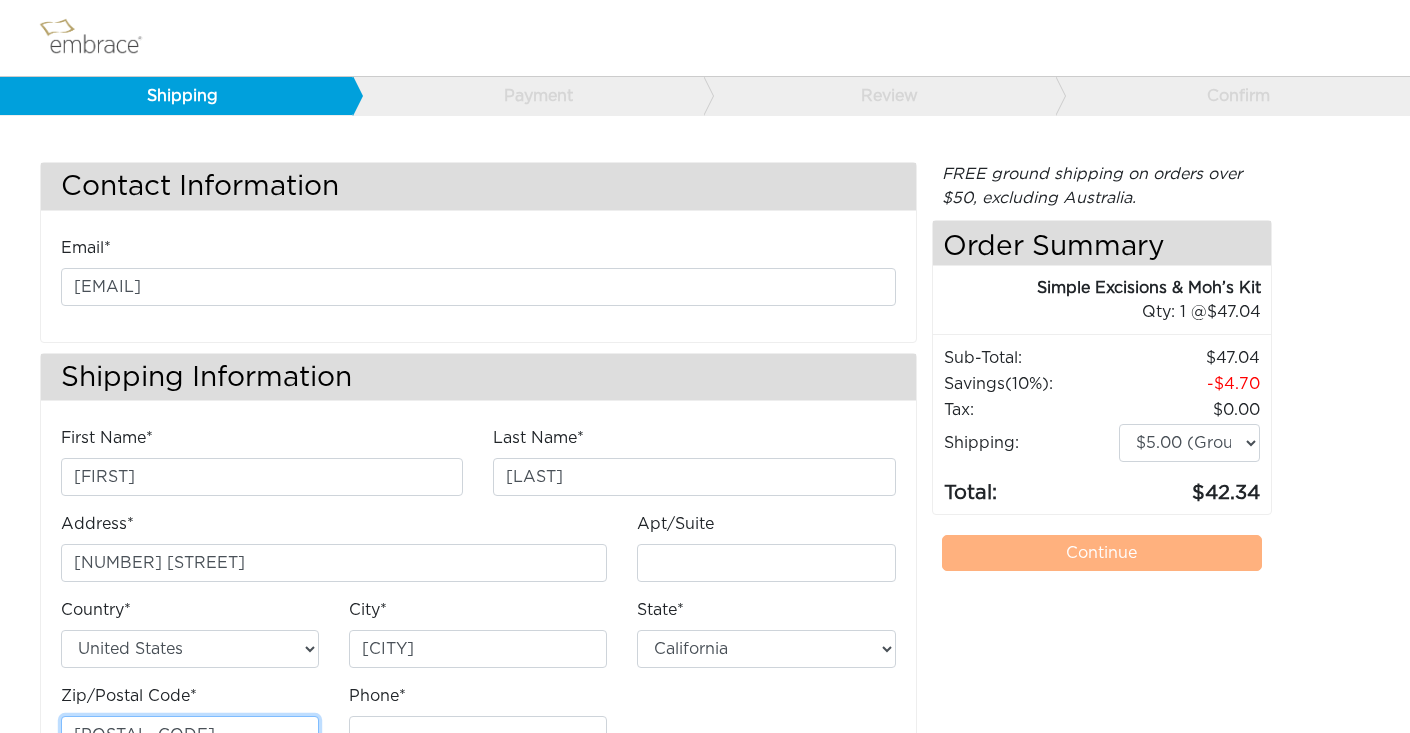 type on "[PHONE]" 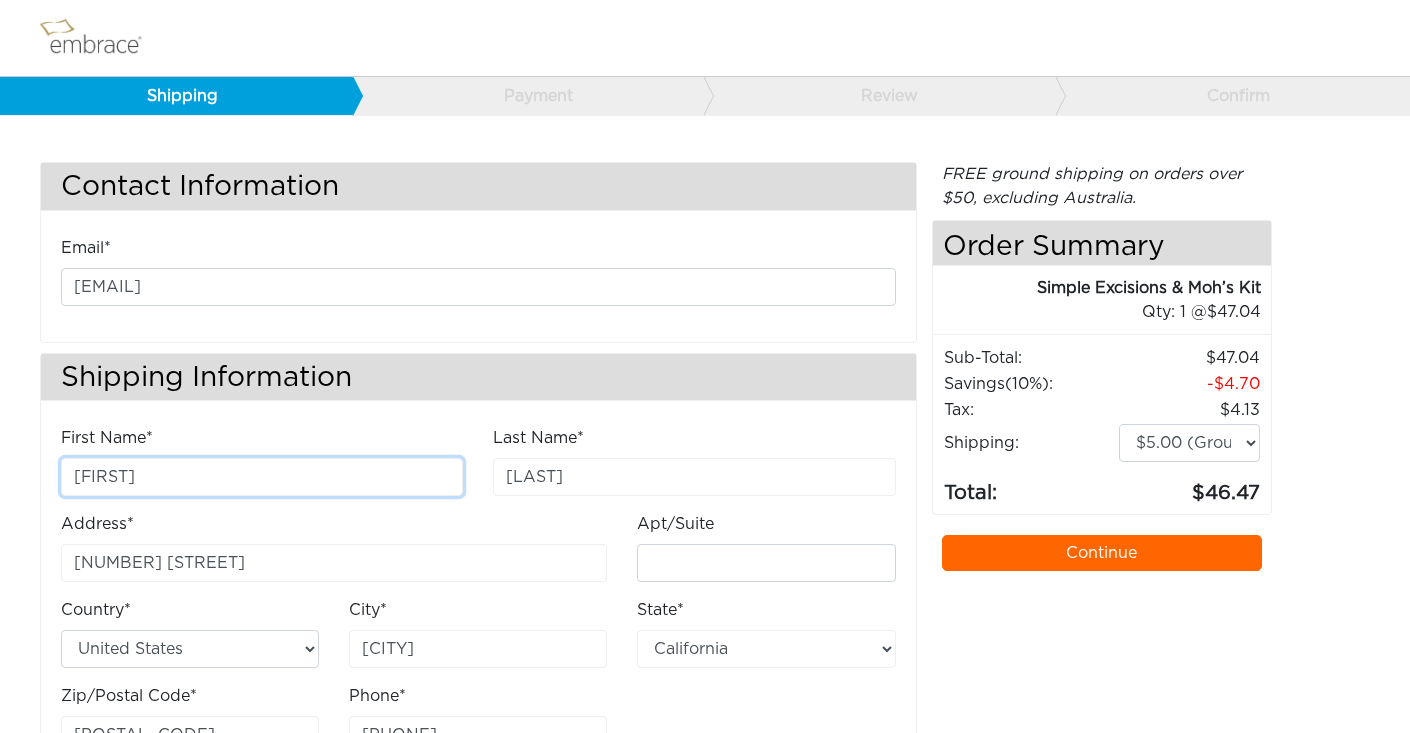 scroll, scrollTop: 82, scrollLeft: 0, axis: vertical 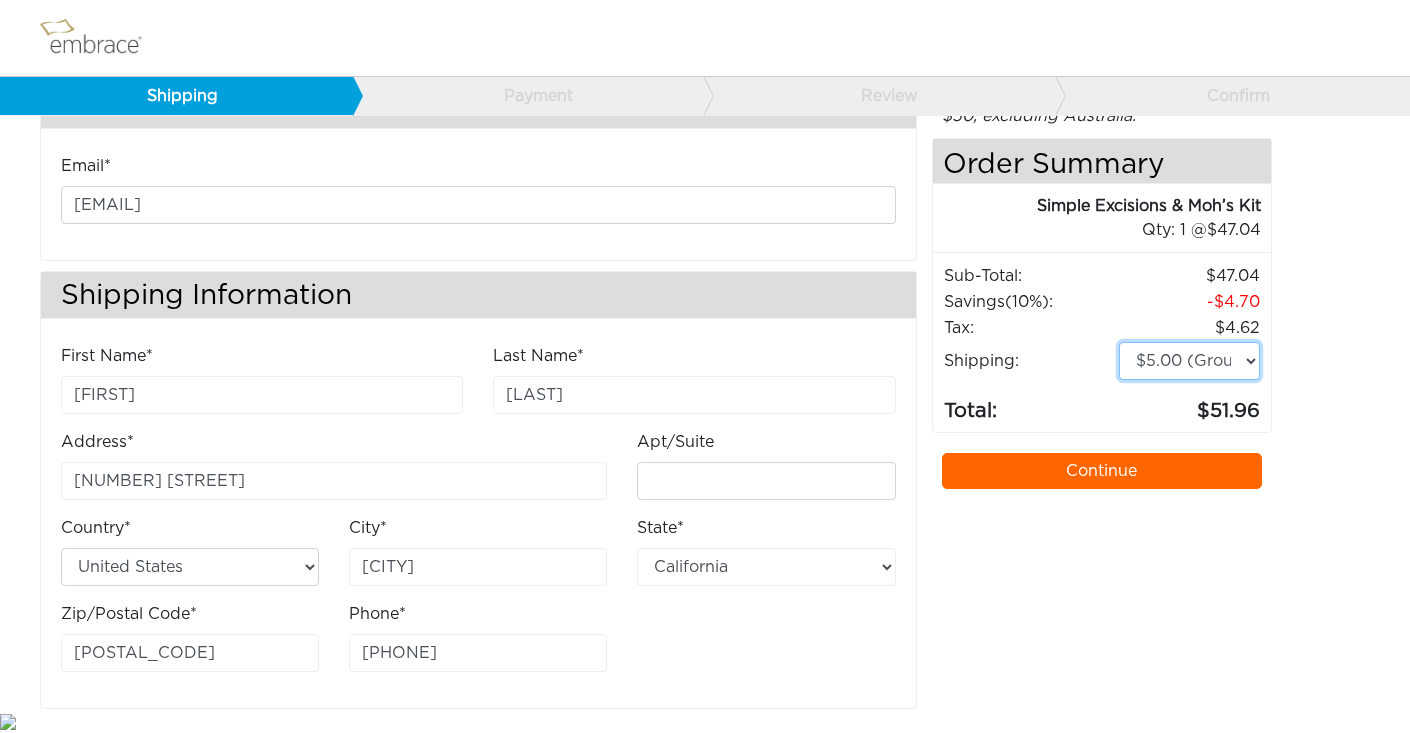 click on "$5.00 (Ground)
$15.00 (Express Saver)
$20.00 (Two Day)
$30.00 (Overnight)" at bounding box center (1189, 361) 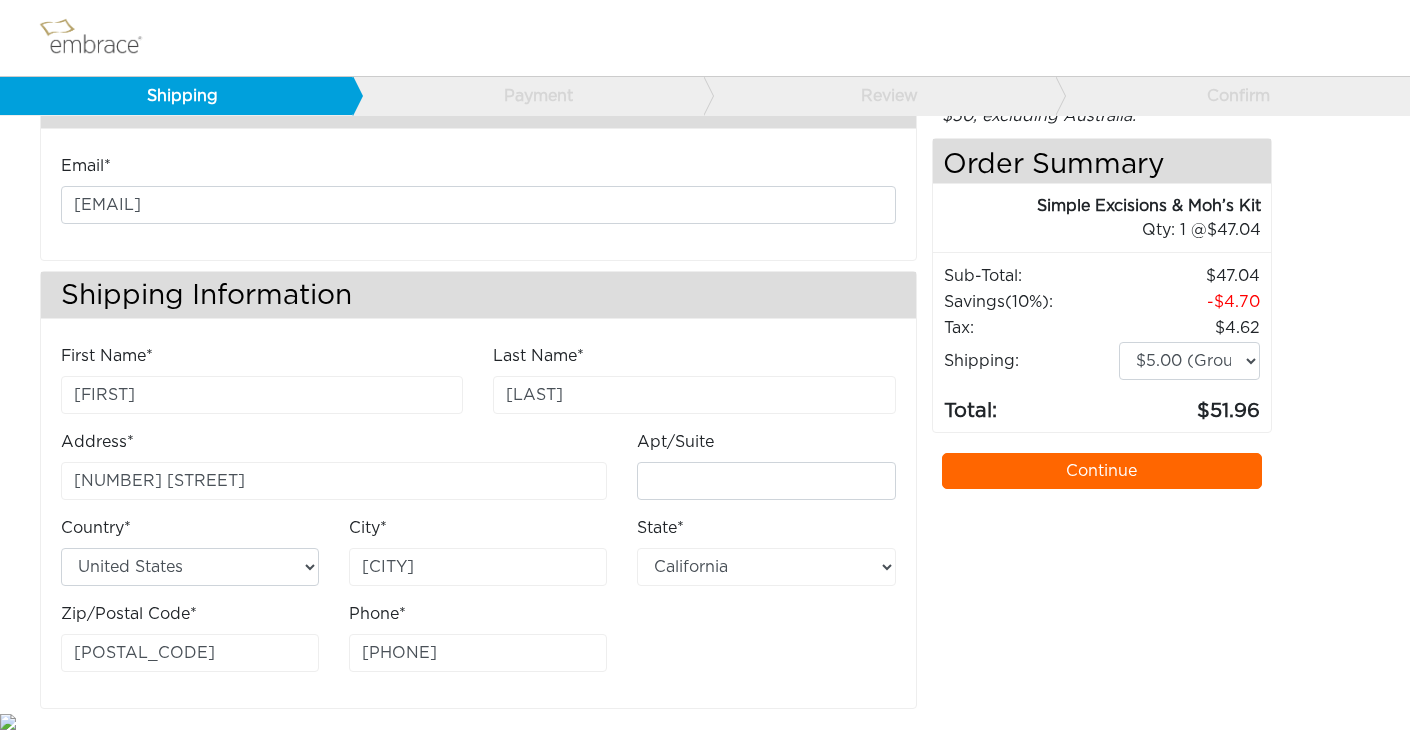click on "Continue" at bounding box center [1102, 471] 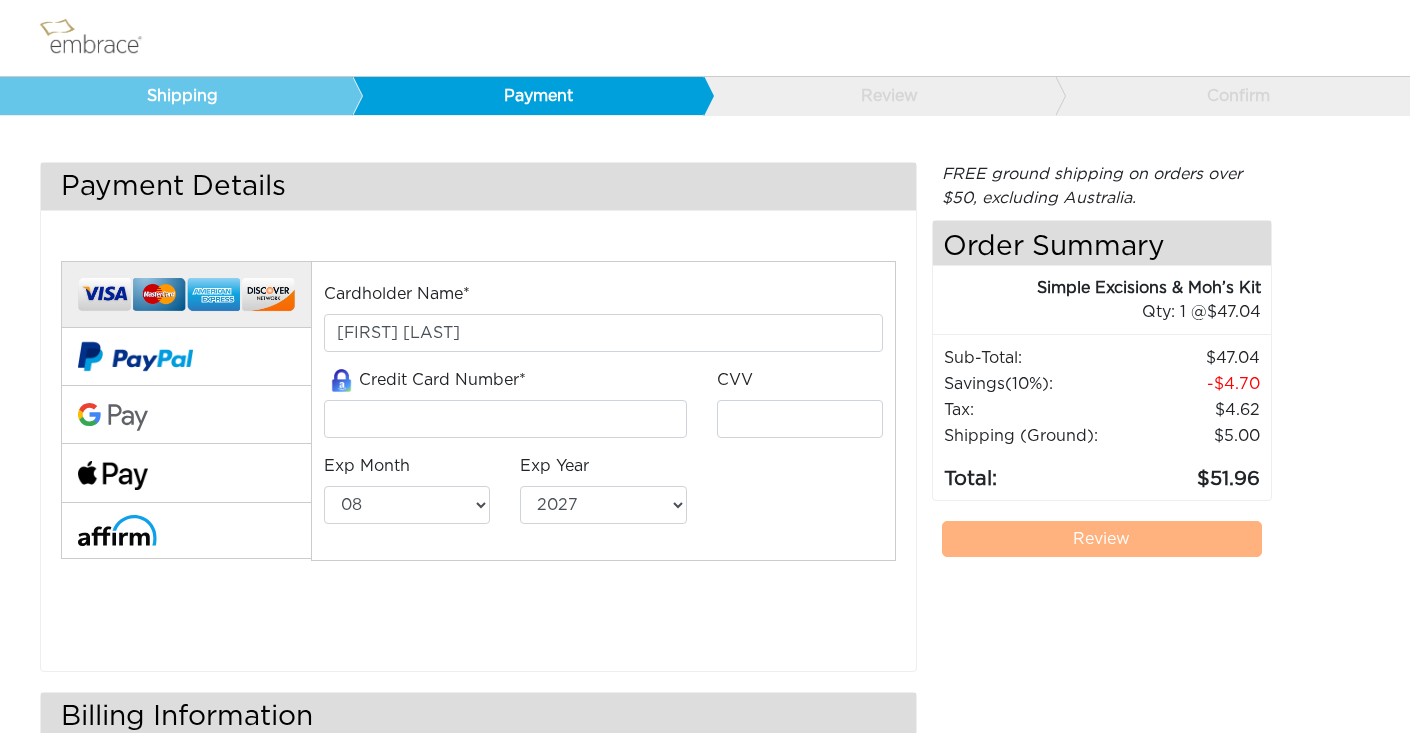 select on "8" 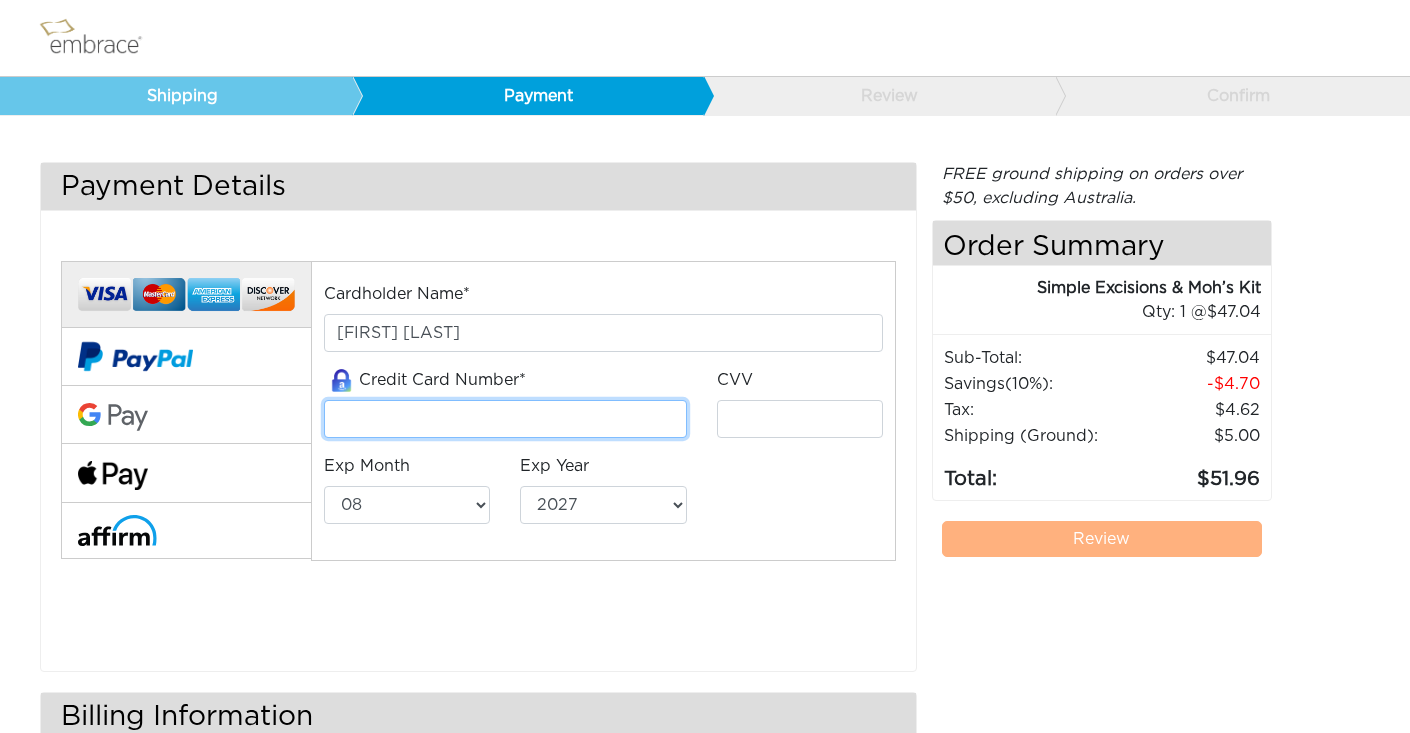 click at bounding box center [505, 419] 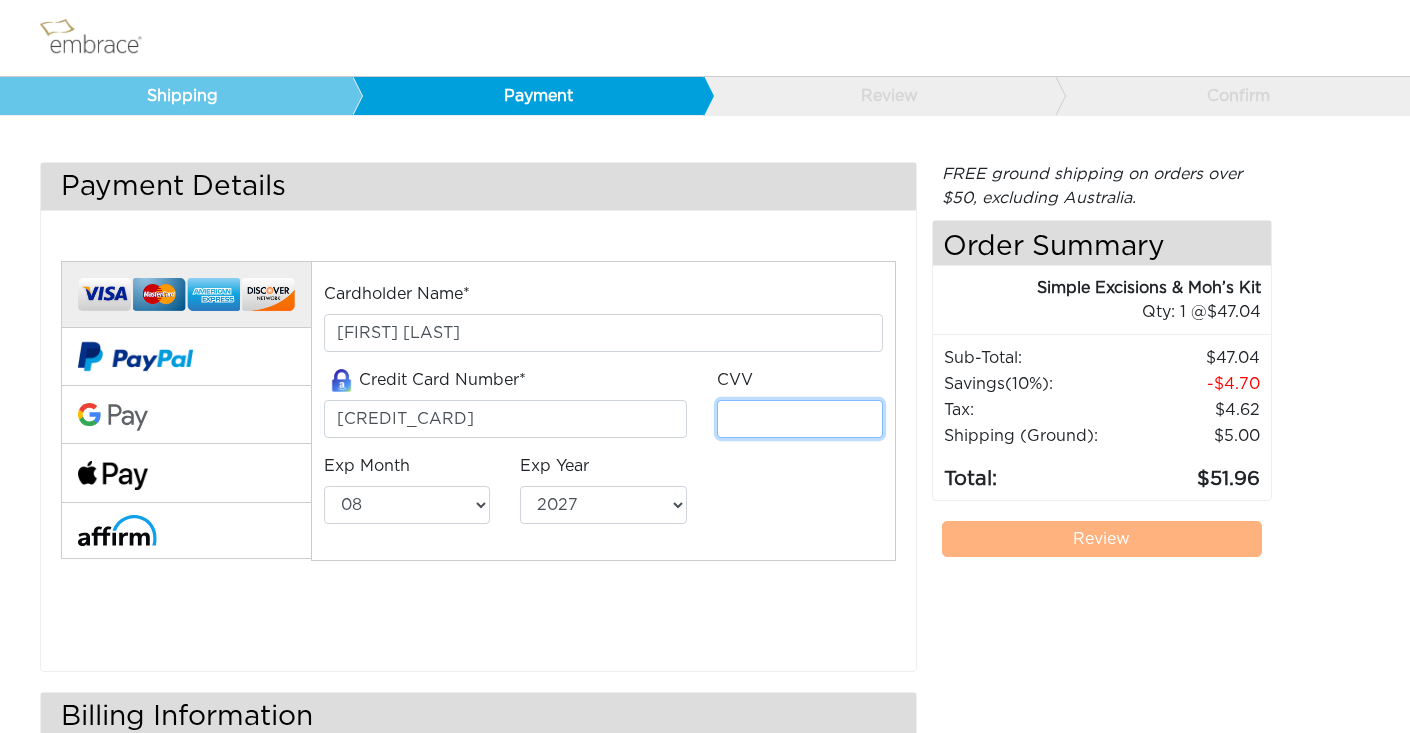 type on "3969" 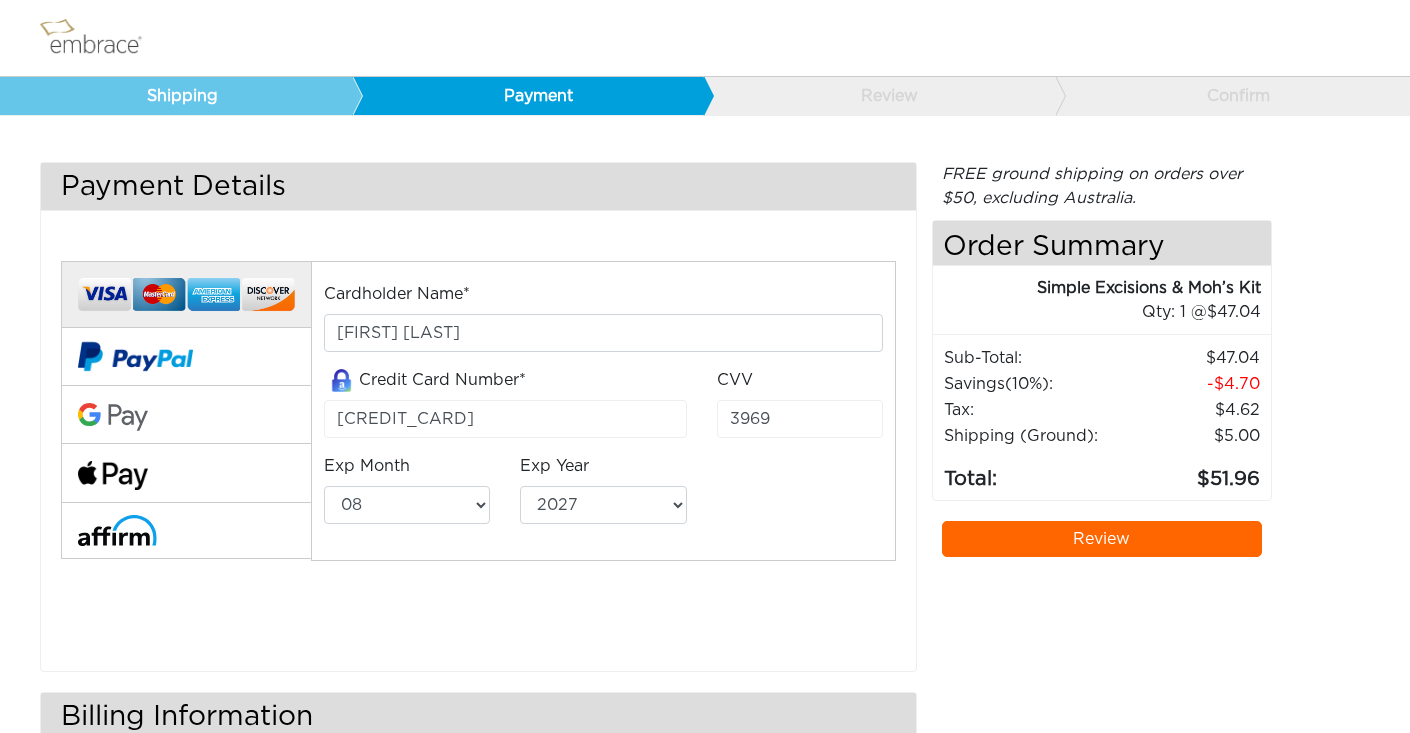 click on "Cardholder Name*
Lauren Gould
Credit Card Number*
370382294475565
CVV
3969" at bounding box center [603, 411] 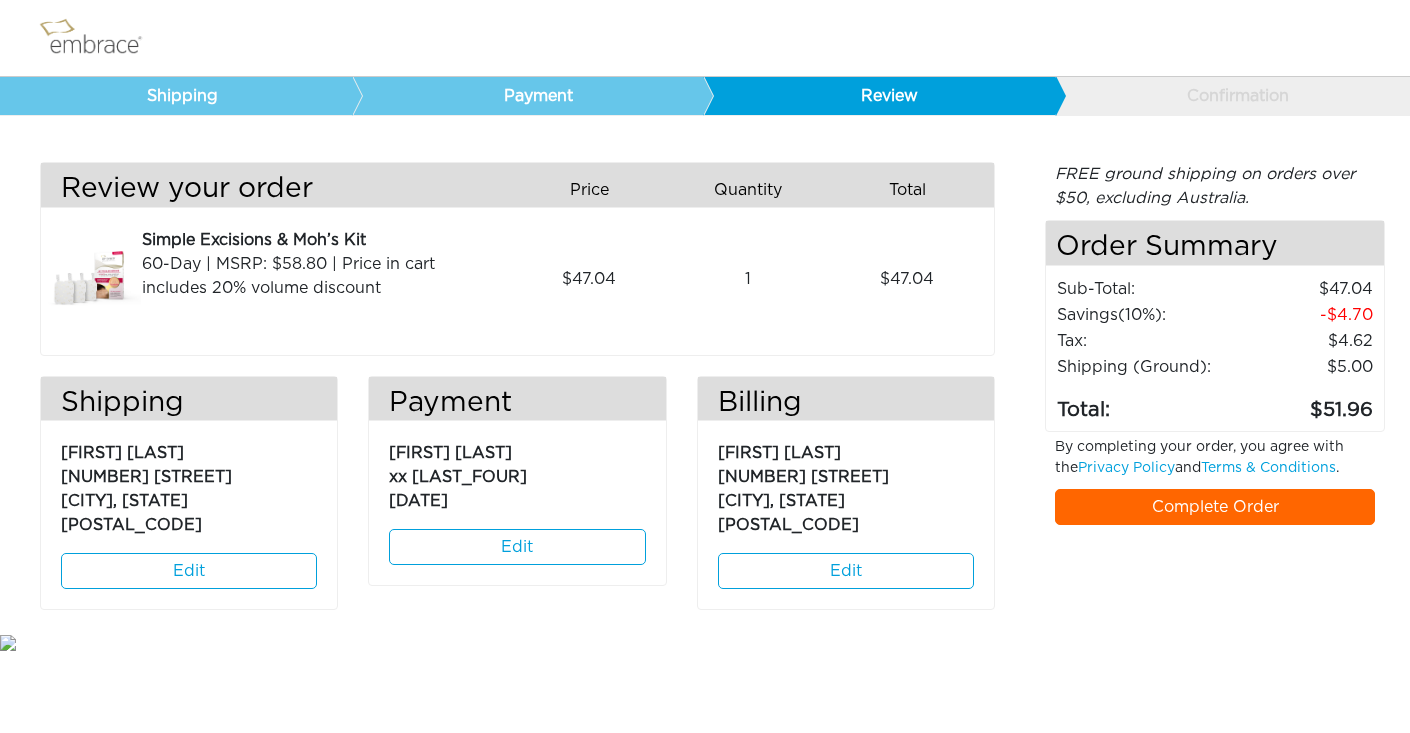 scroll, scrollTop: 0, scrollLeft: 0, axis: both 